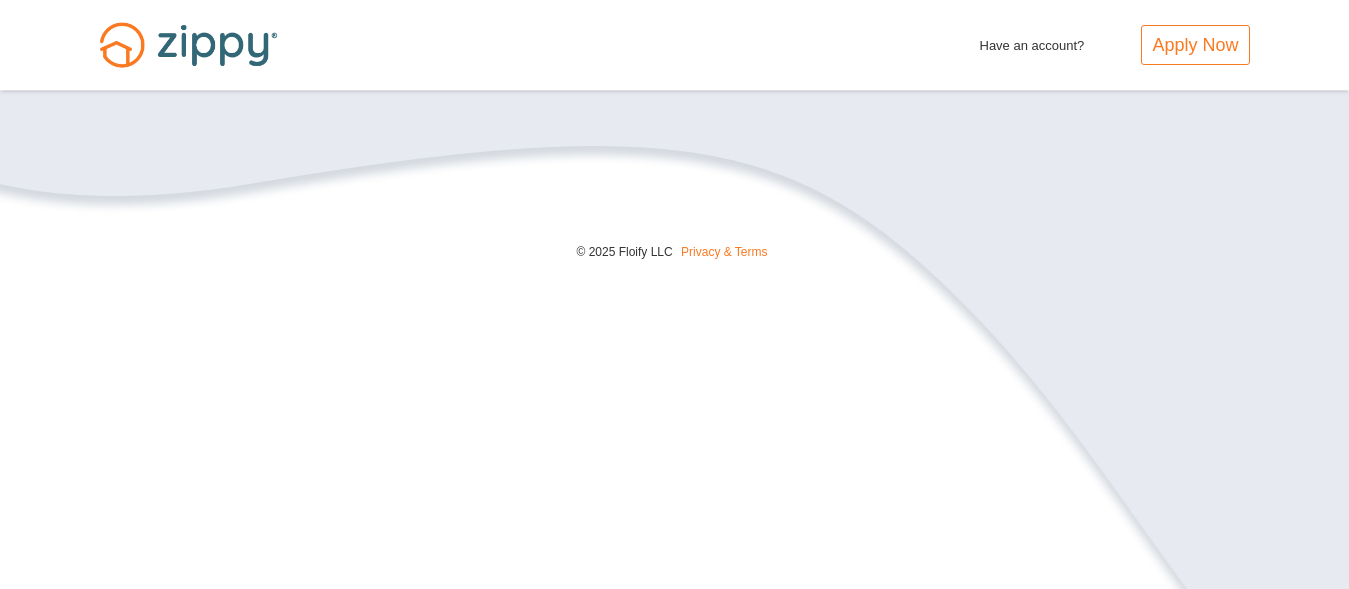 scroll, scrollTop: 0, scrollLeft: 0, axis: both 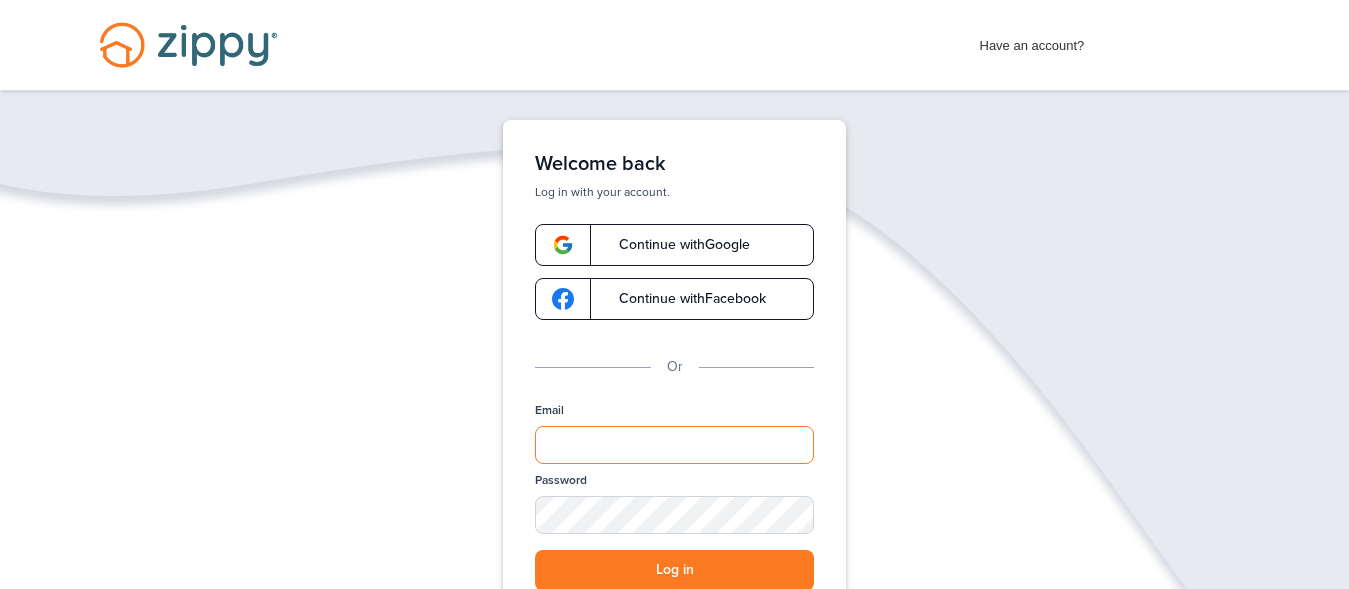 click on "Email" at bounding box center [674, 445] 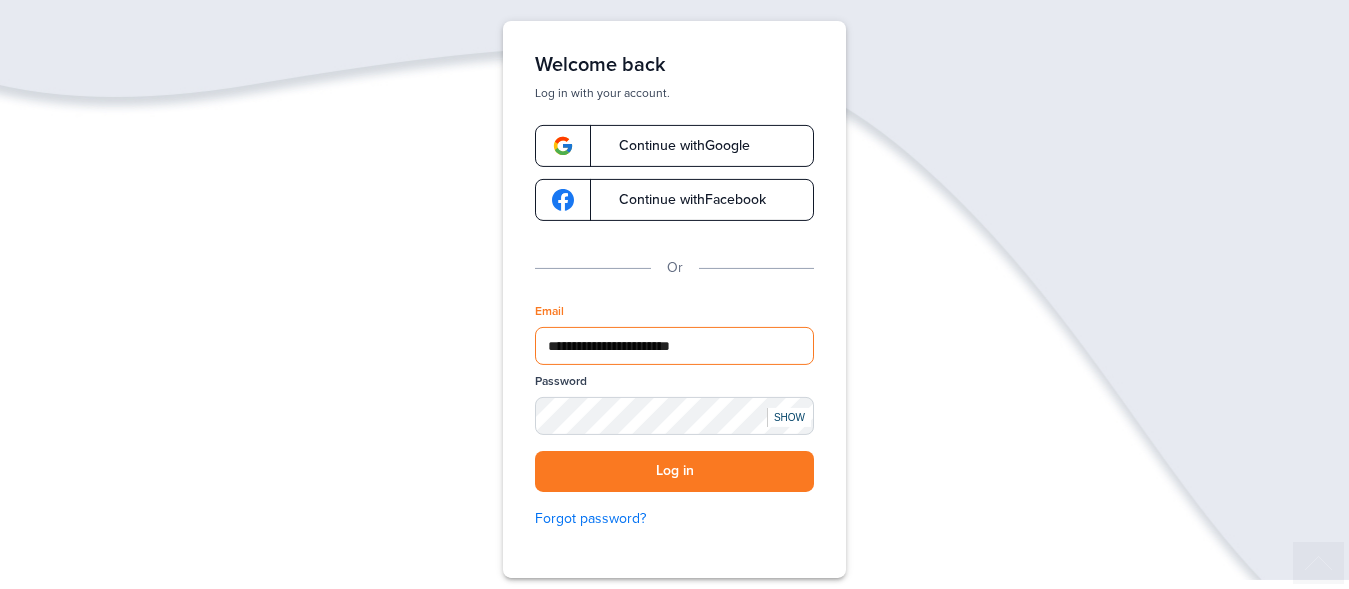 scroll, scrollTop: 152, scrollLeft: 0, axis: vertical 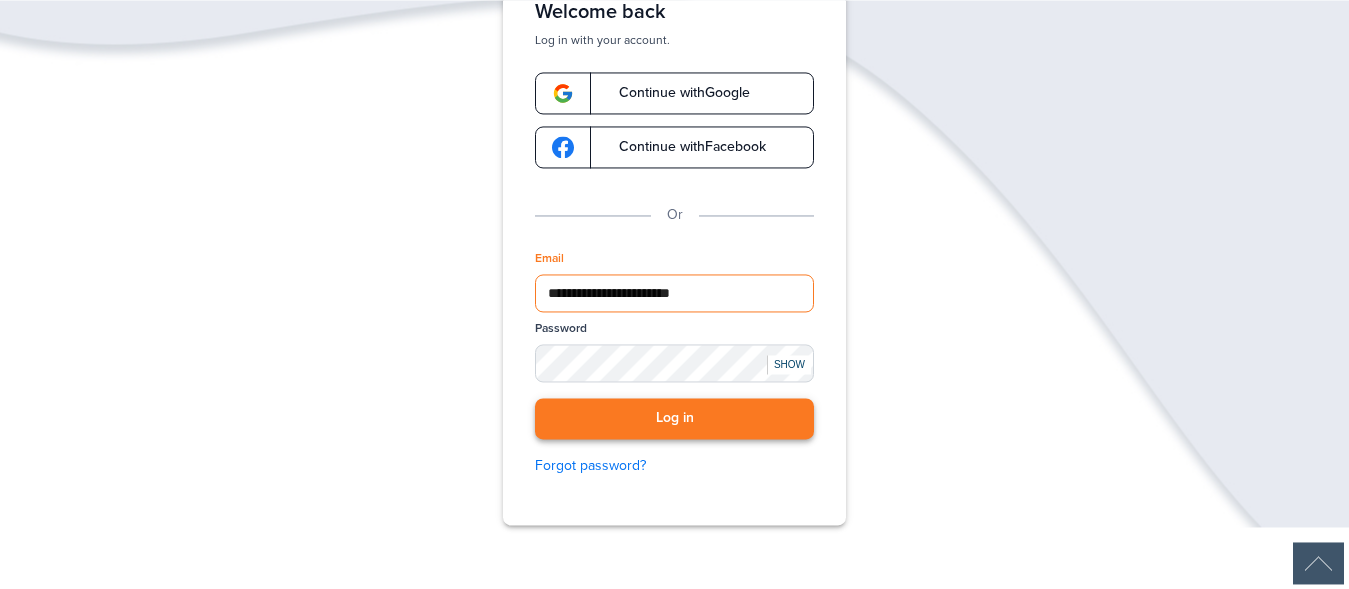 type on "**********" 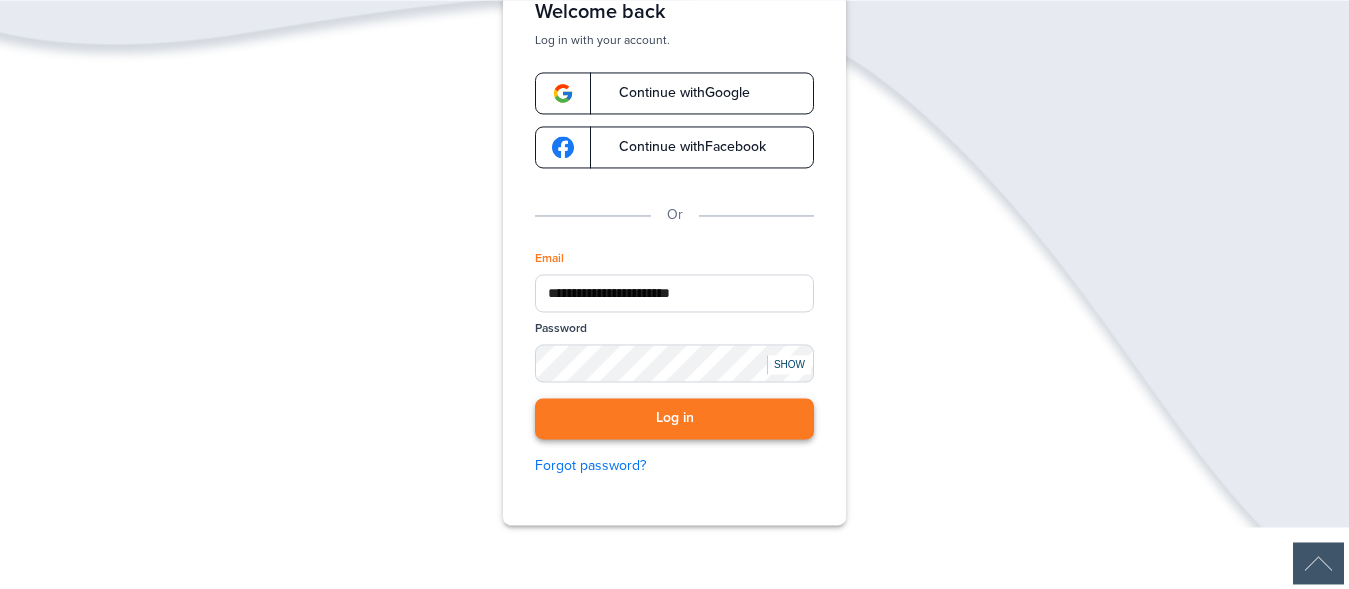click on "Log in" at bounding box center [674, 418] 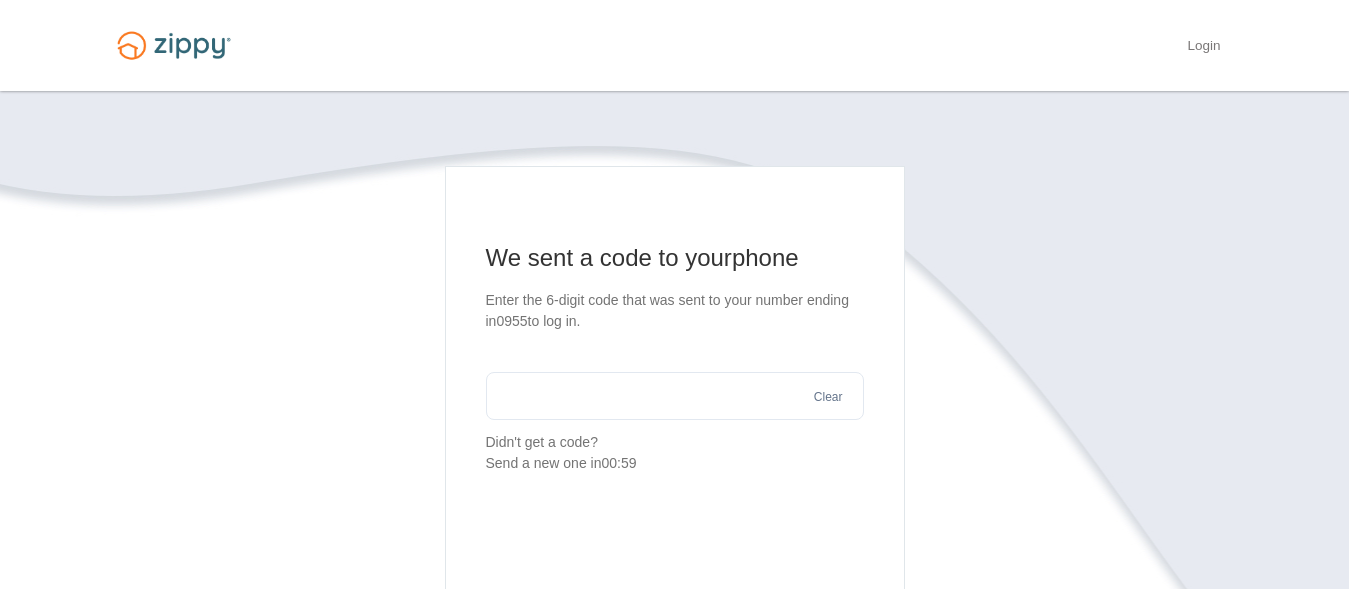 scroll, scrollTop: 0, scrollLeft: 0, axis: both 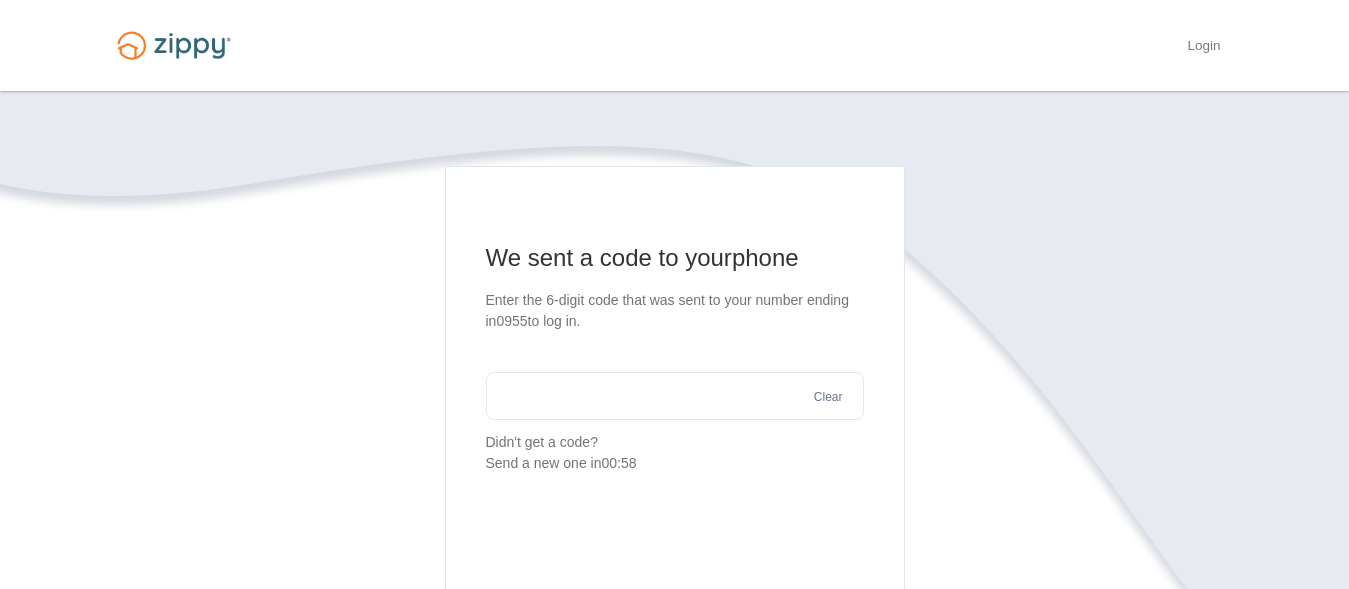 click at bounding box center (675, 396) 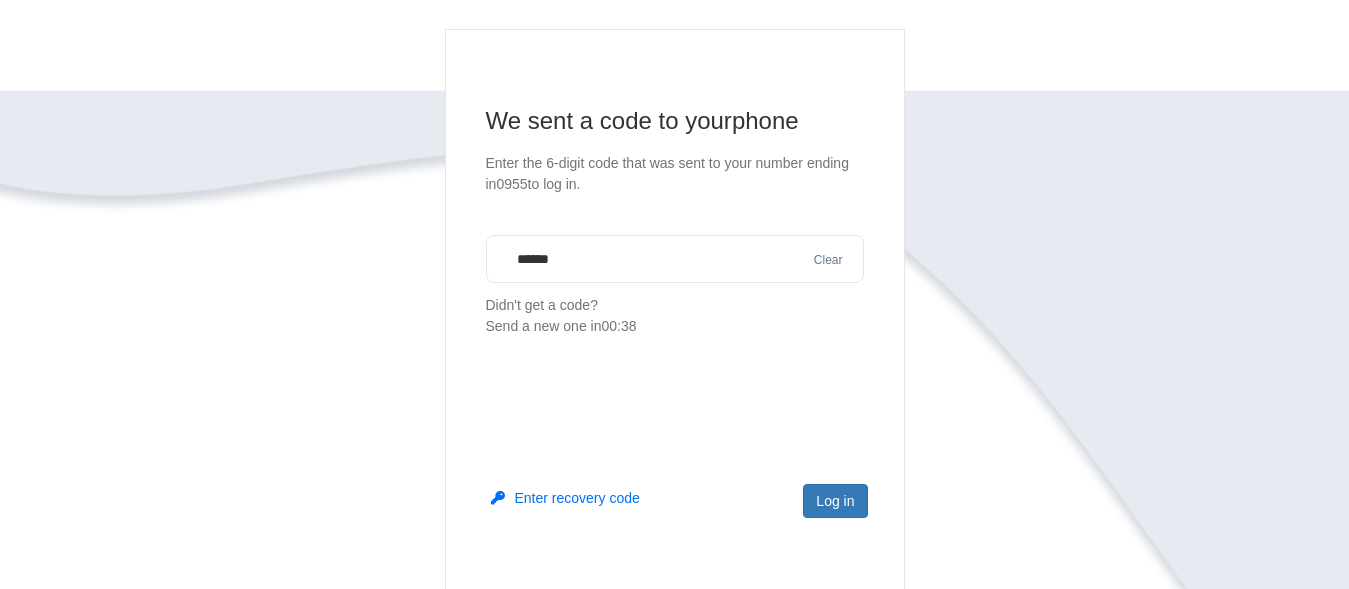 scroll, scrollTop: 175, scrollLeft: 0, axis: vertical 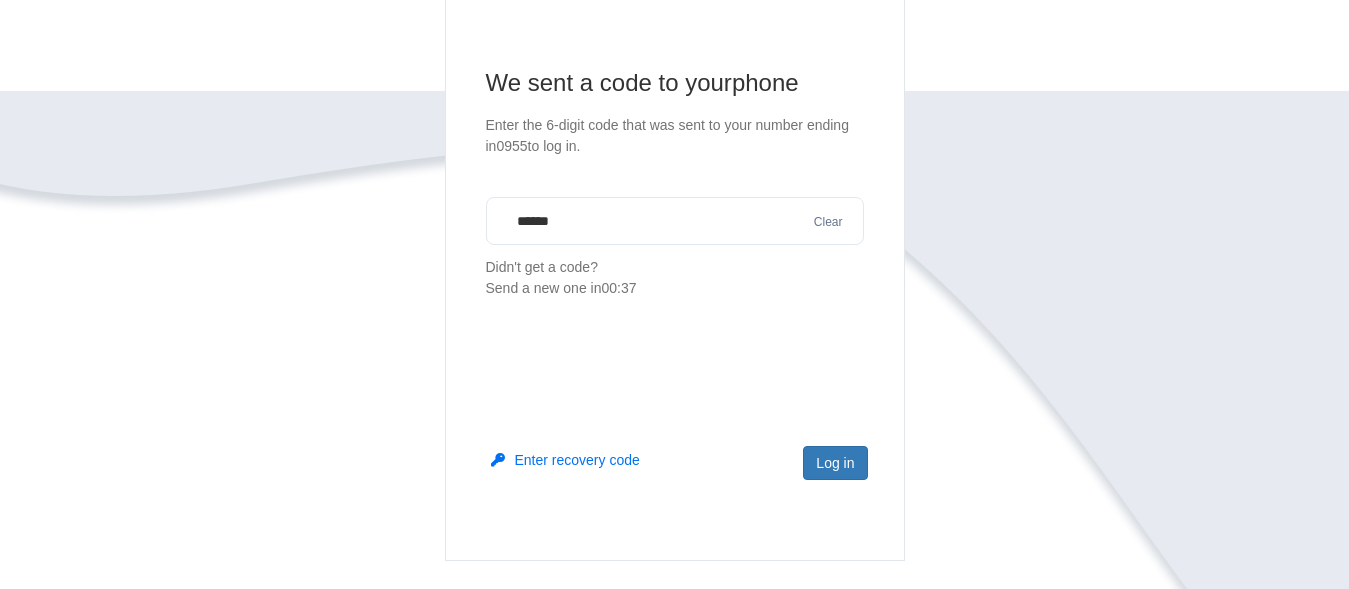 type on "******" 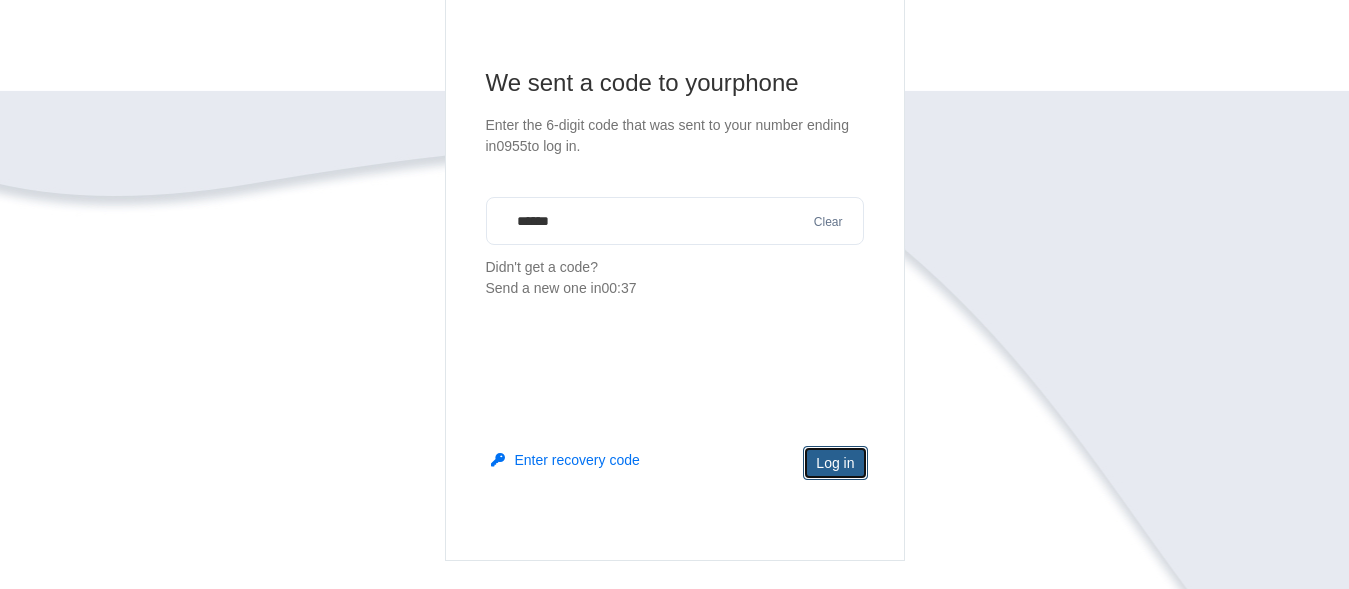 click on "Log in" at bounding box center [835, 463] 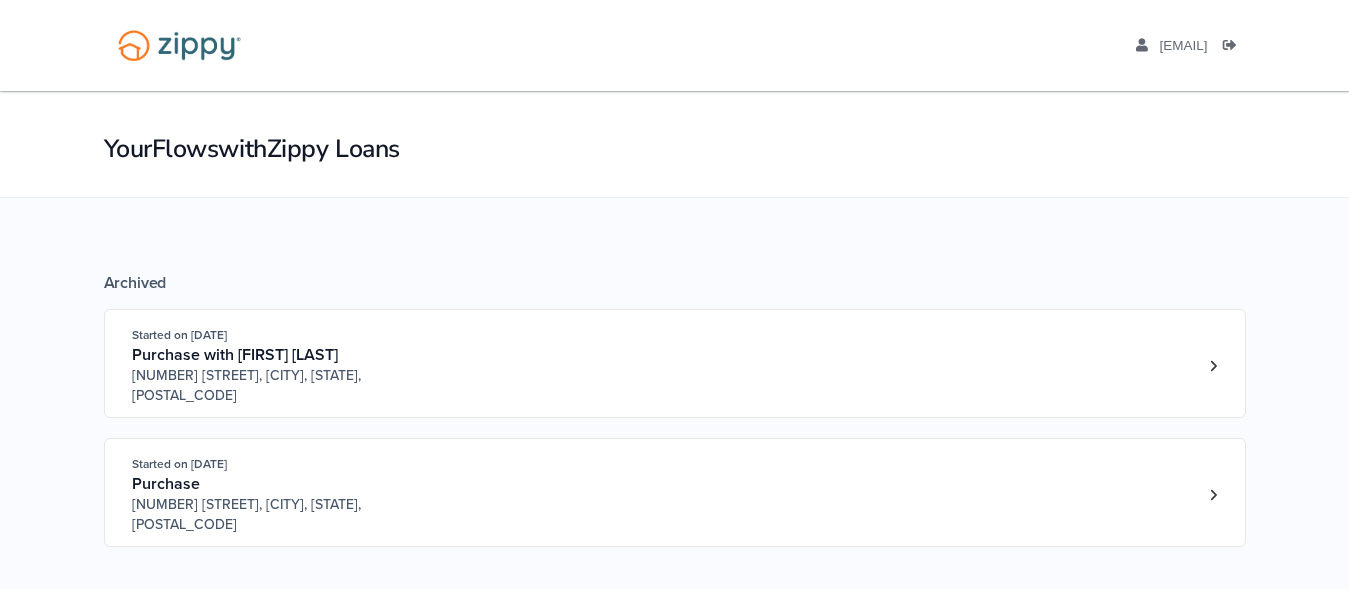 scroll, scrollTop: 0, scrollLeft: 0, axis: both 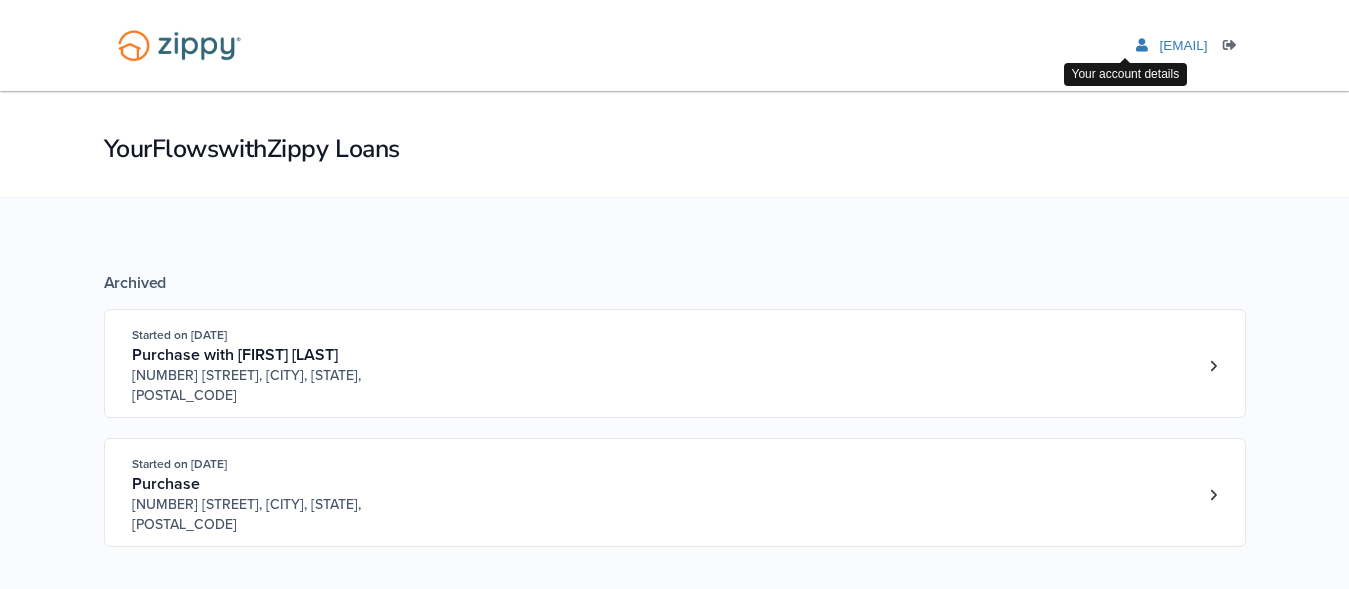 click on "john.birkenheuer@att.net" at bounding box center [1172, 45] 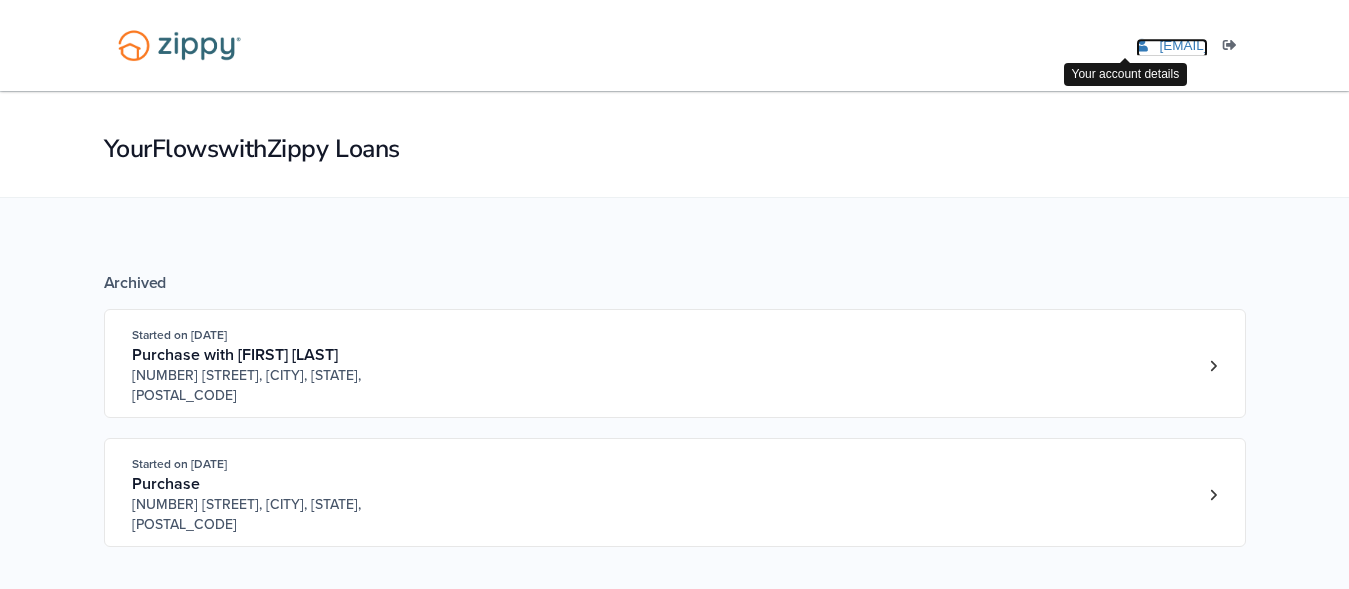 click on "john.birkenheuer@att.net" at bounding box center [1183, 45] 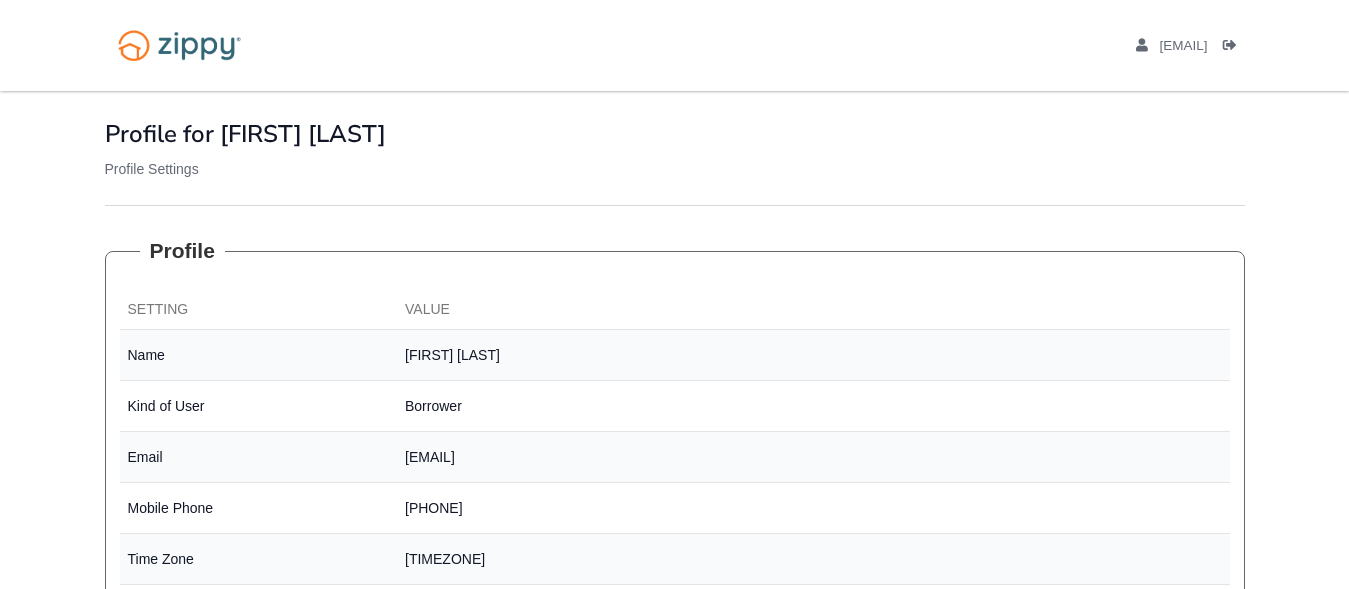 scroll, scrollTop: 0, scrollLeft: 0, axis: both 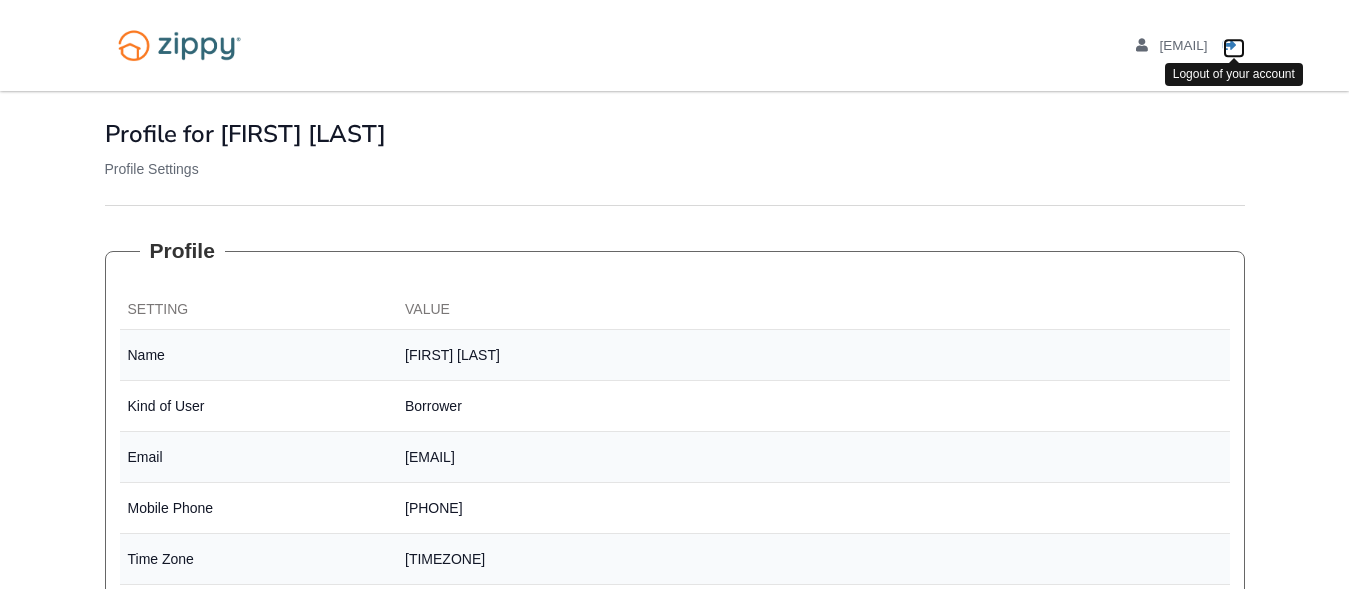 click at bounding box center [1230, 46] 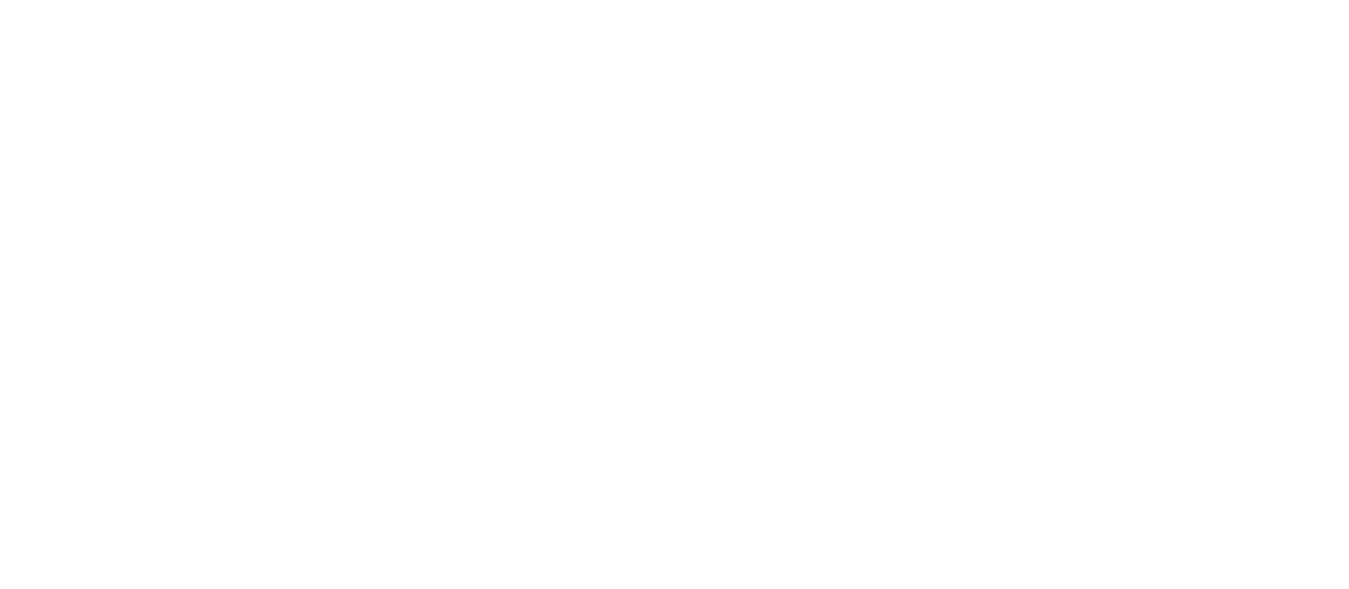scroll, scrollTop: 0, scrollLeft: 0, axis: both 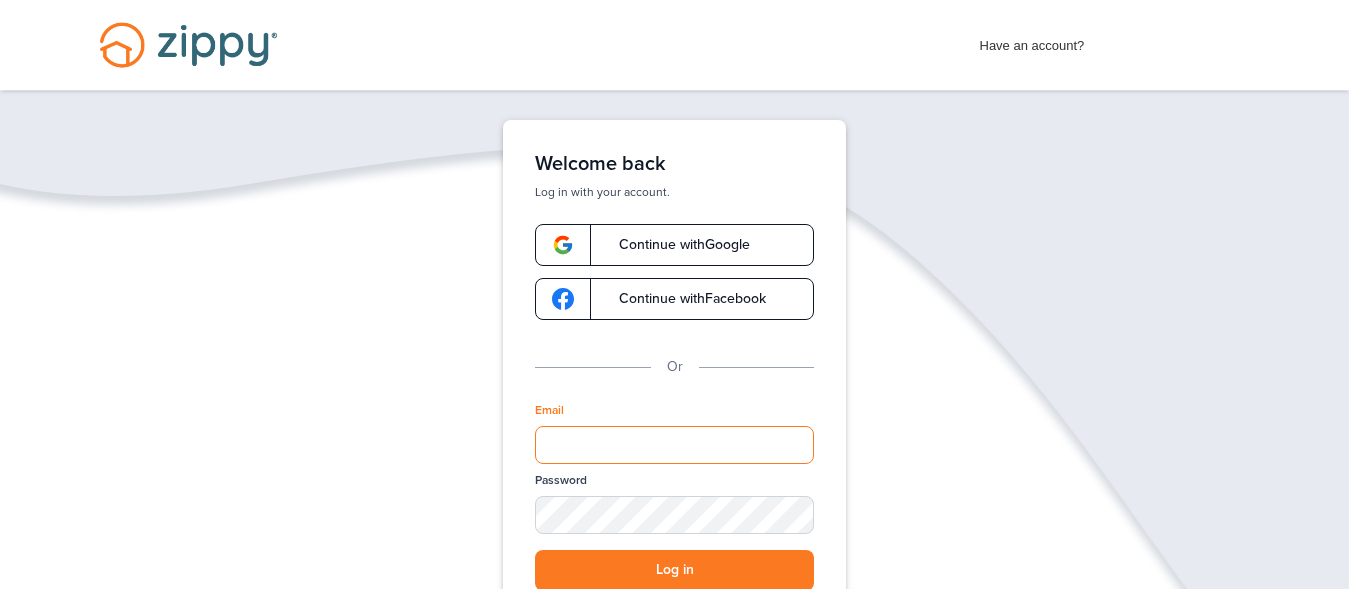 click on "Email" at bounding box center [674, 445] 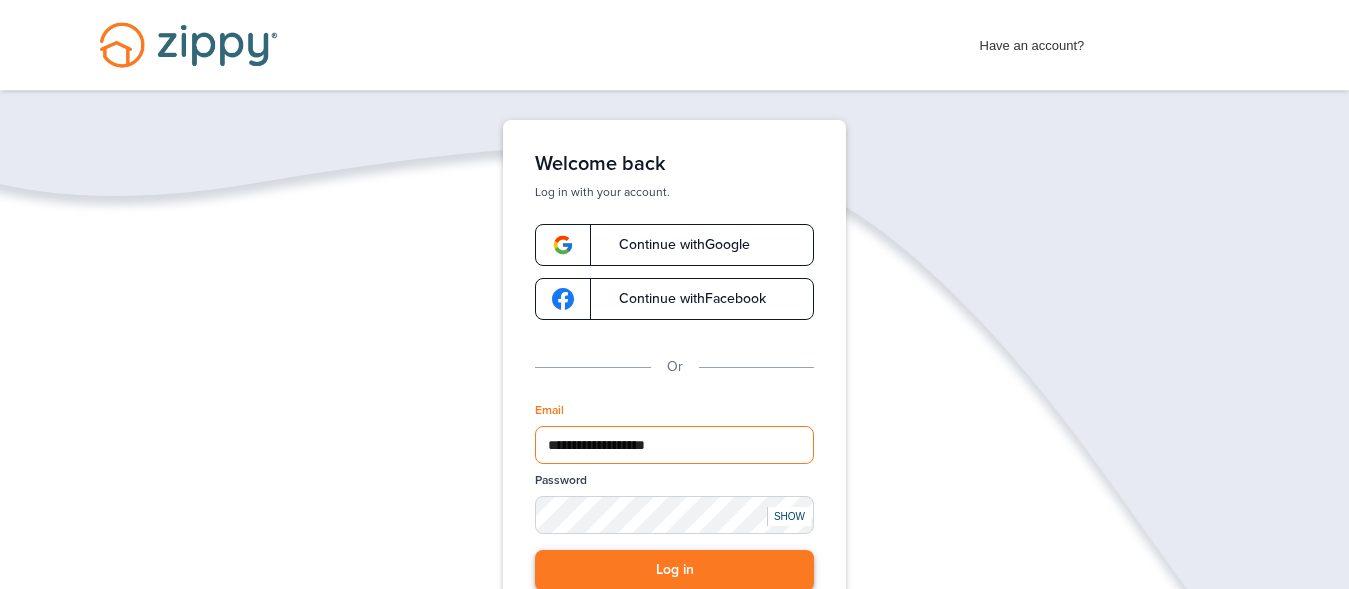 type on "**********" 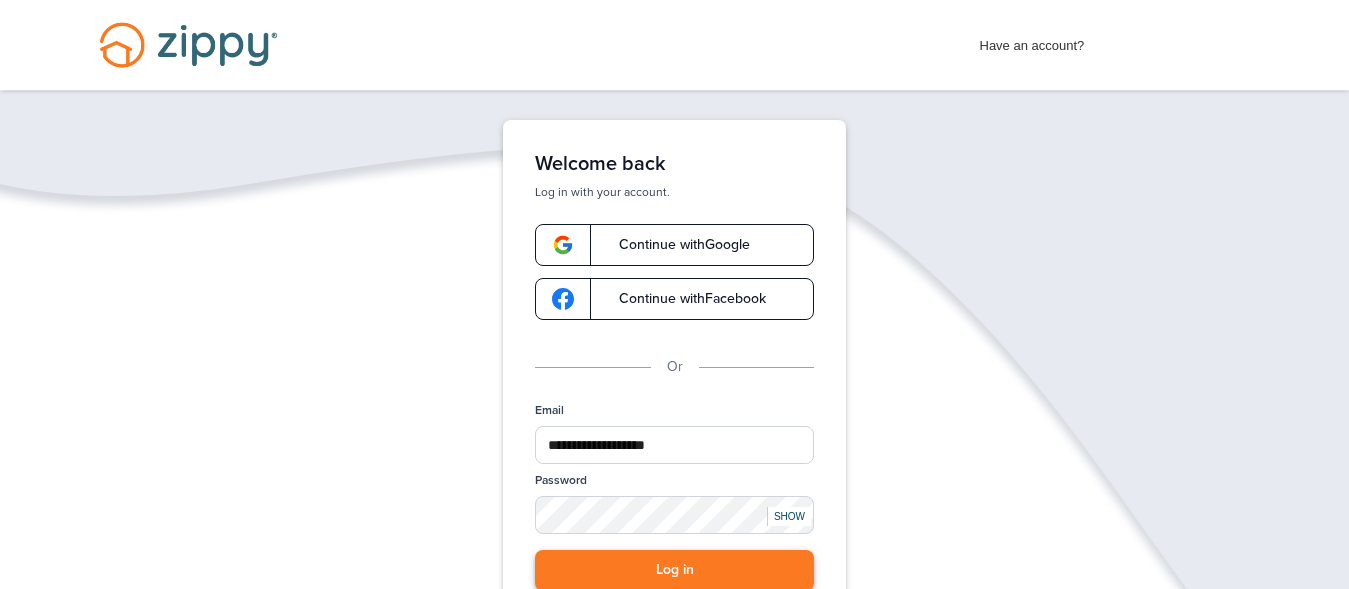 click on "Log in" at bounding box center [674, 570] 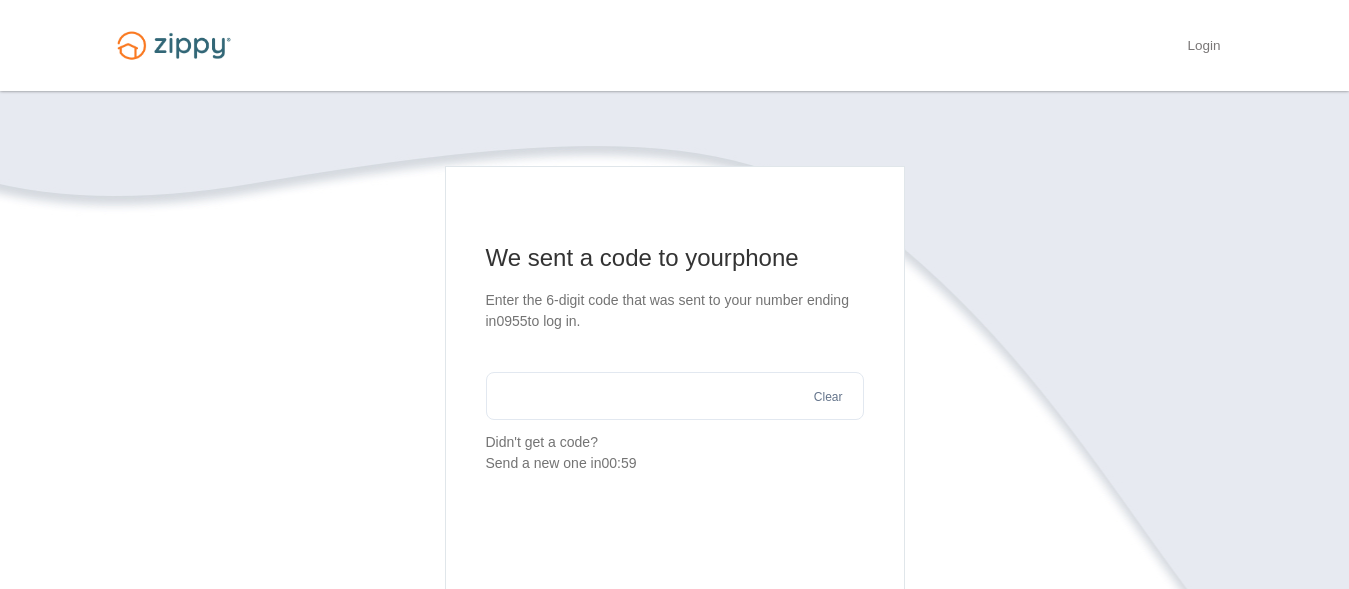 scroll, scrollTop: 0, scrollLeft: 0, axis: both 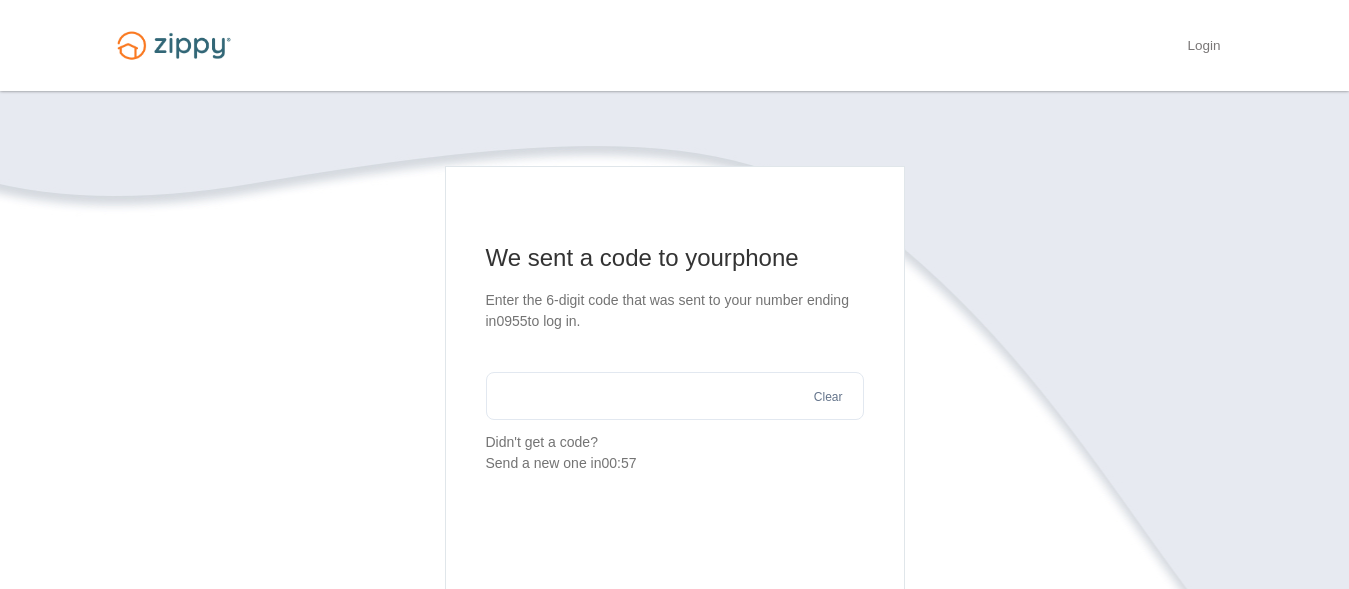click at bounding box center [675, 396] 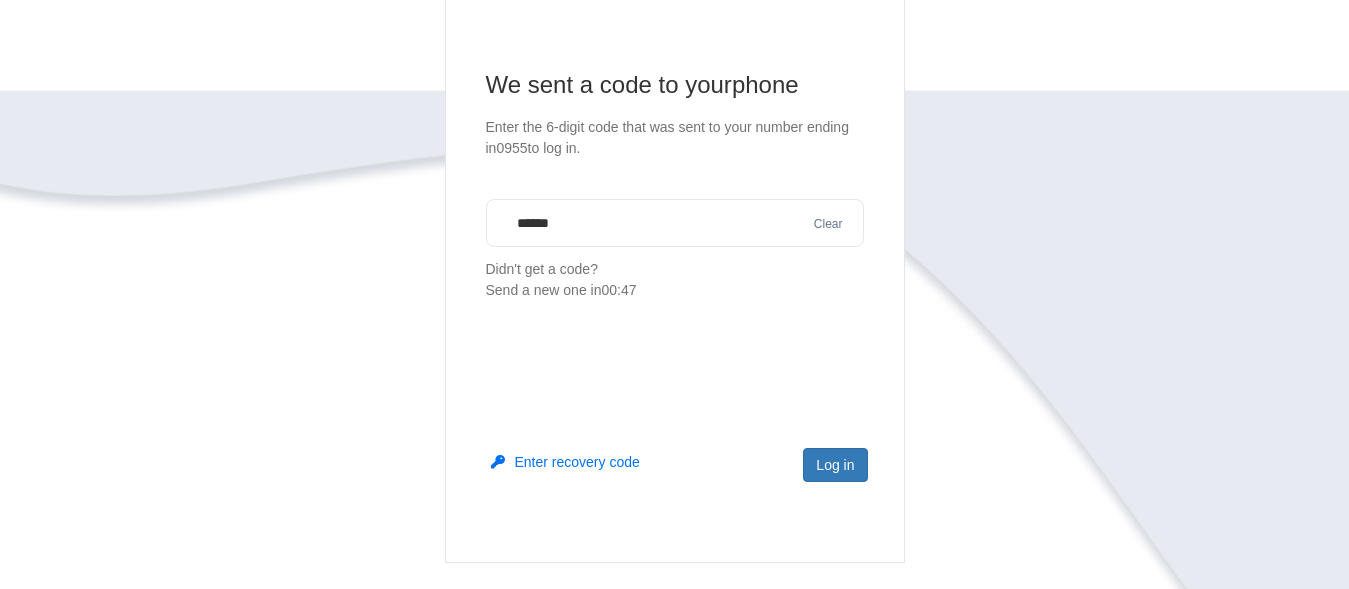 scroll, scrollTop: 211, scrollLeft: 0, axis: vertical 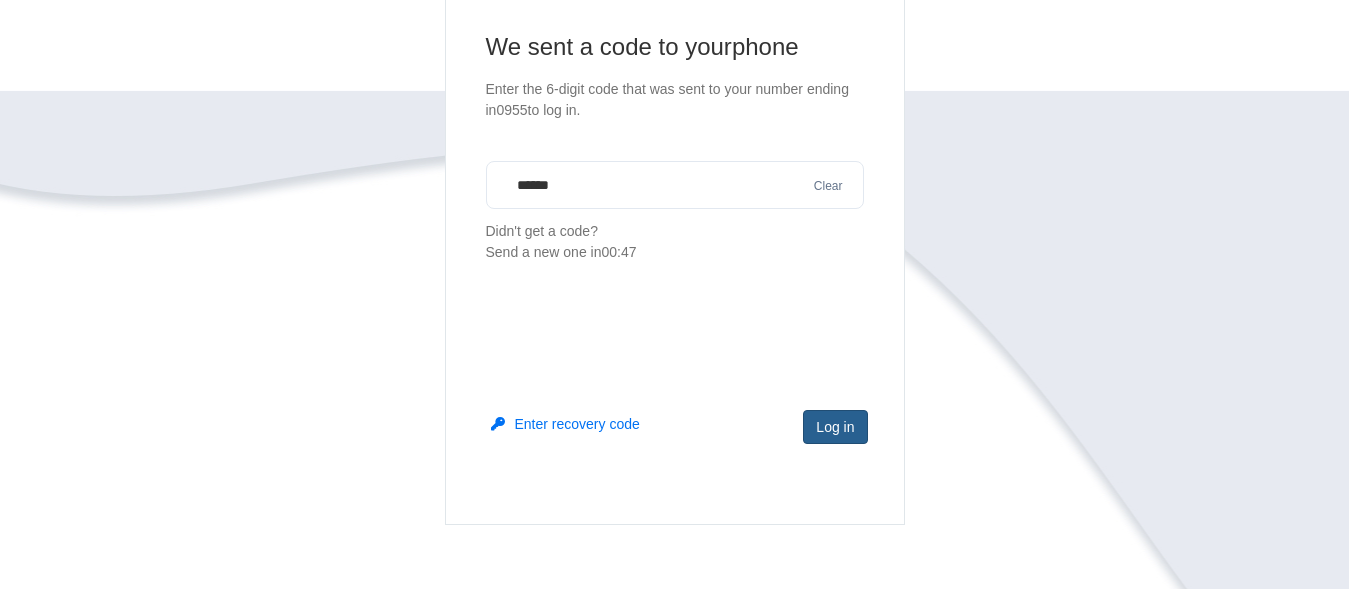 type on "******" 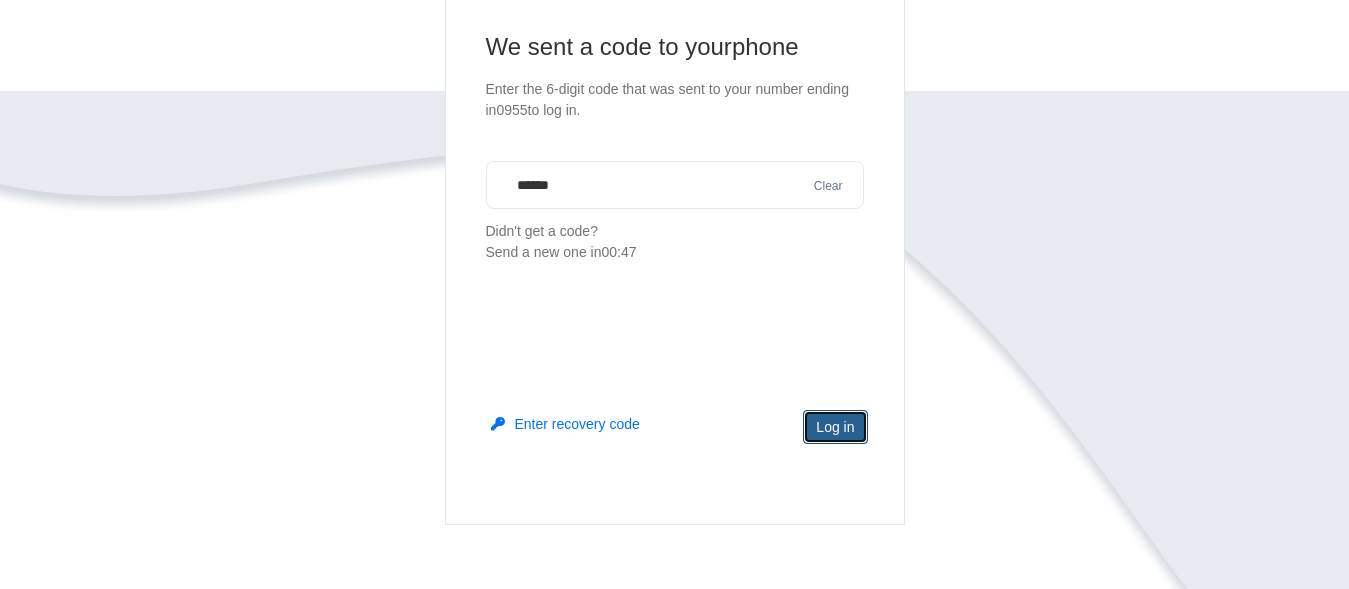 click on "Log in" at bounding box center (835, 427) 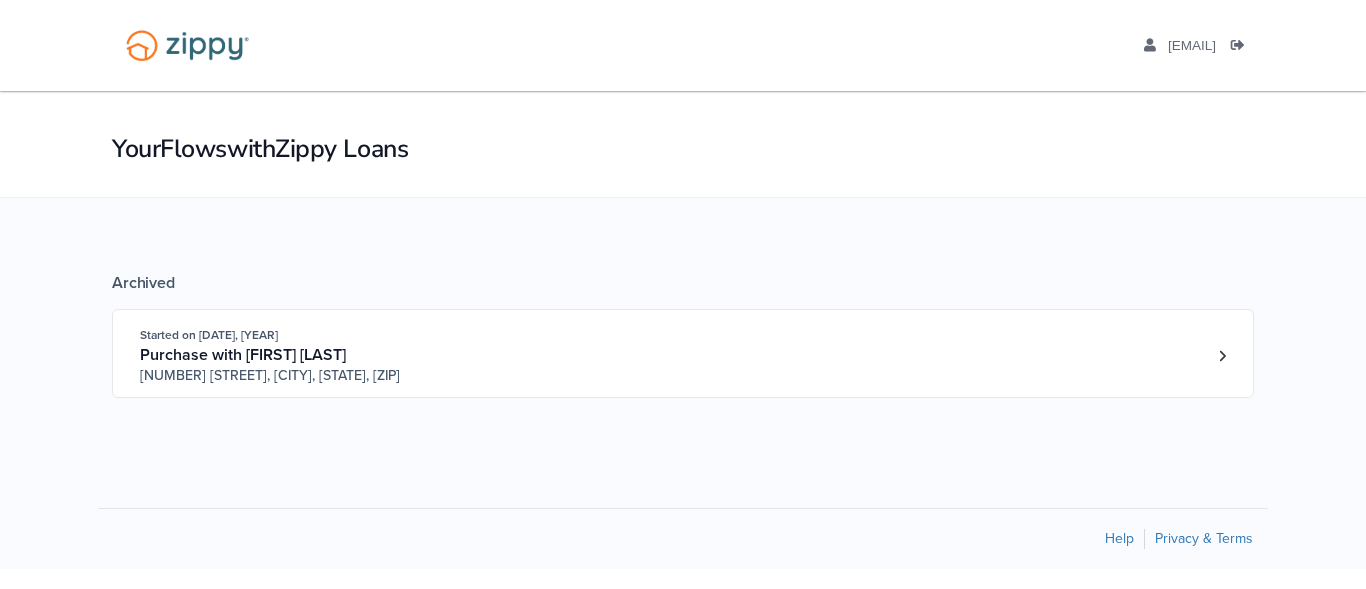scroll, scrollTop: 0, scrollLeft: 0, axis: both 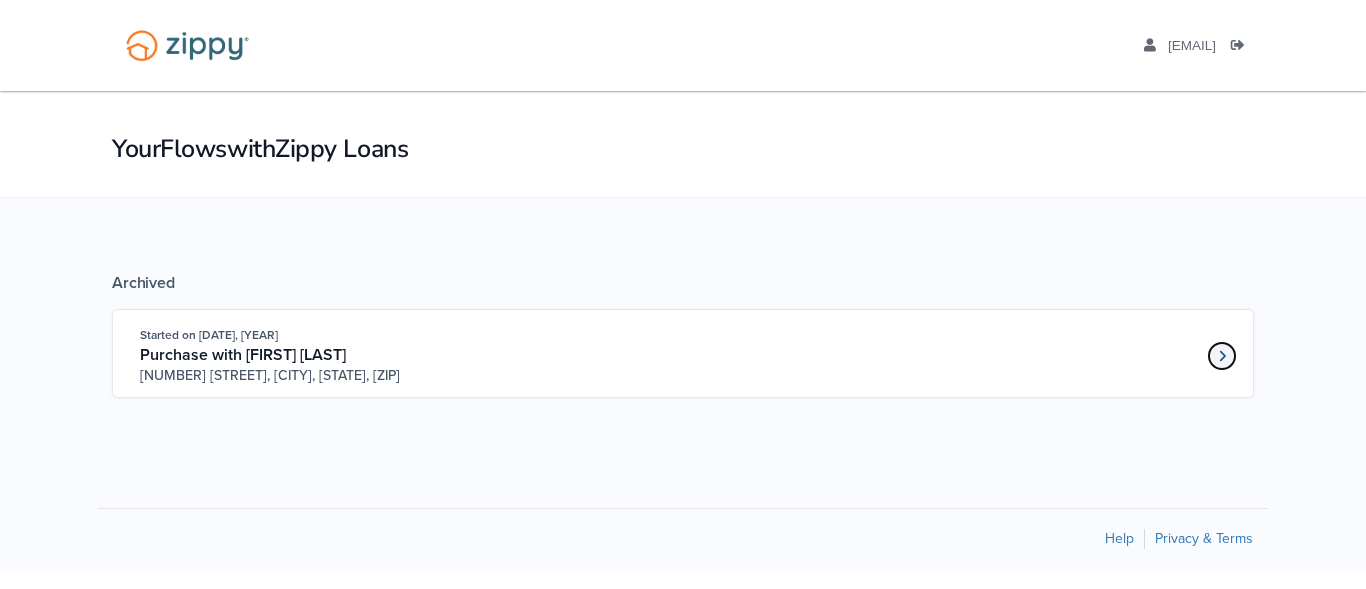 click at bounding box center [1222, 356] 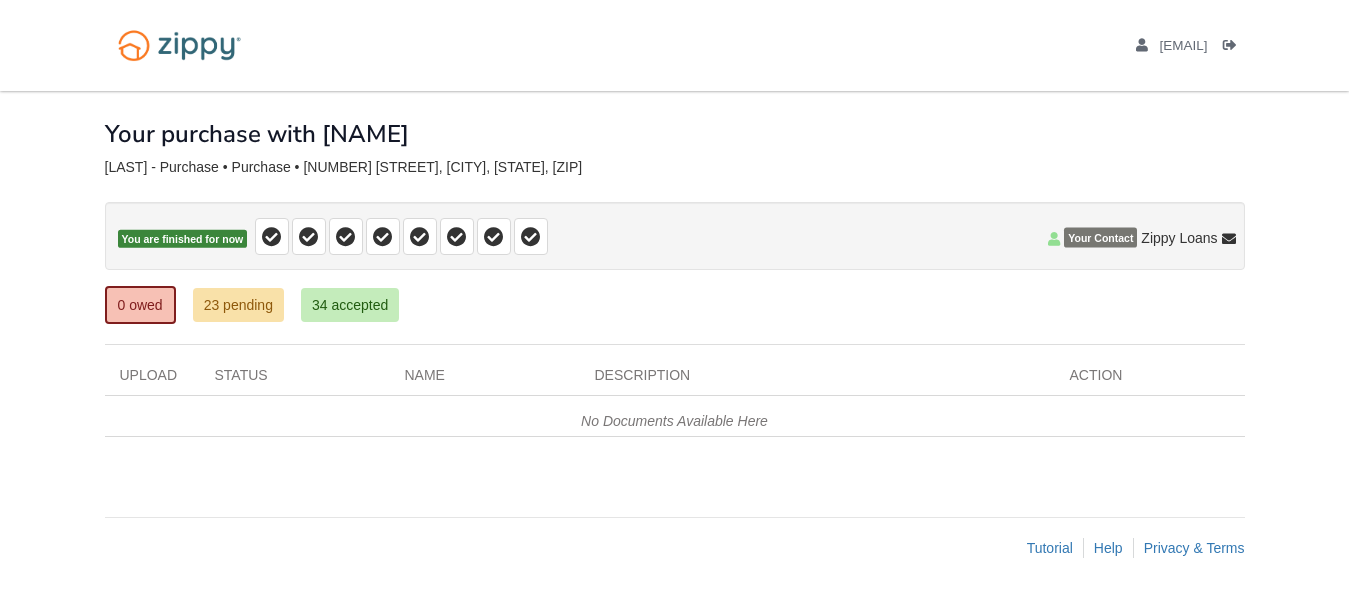 scroll, scrollTop: 0, scrollLeft: 0, axis: both 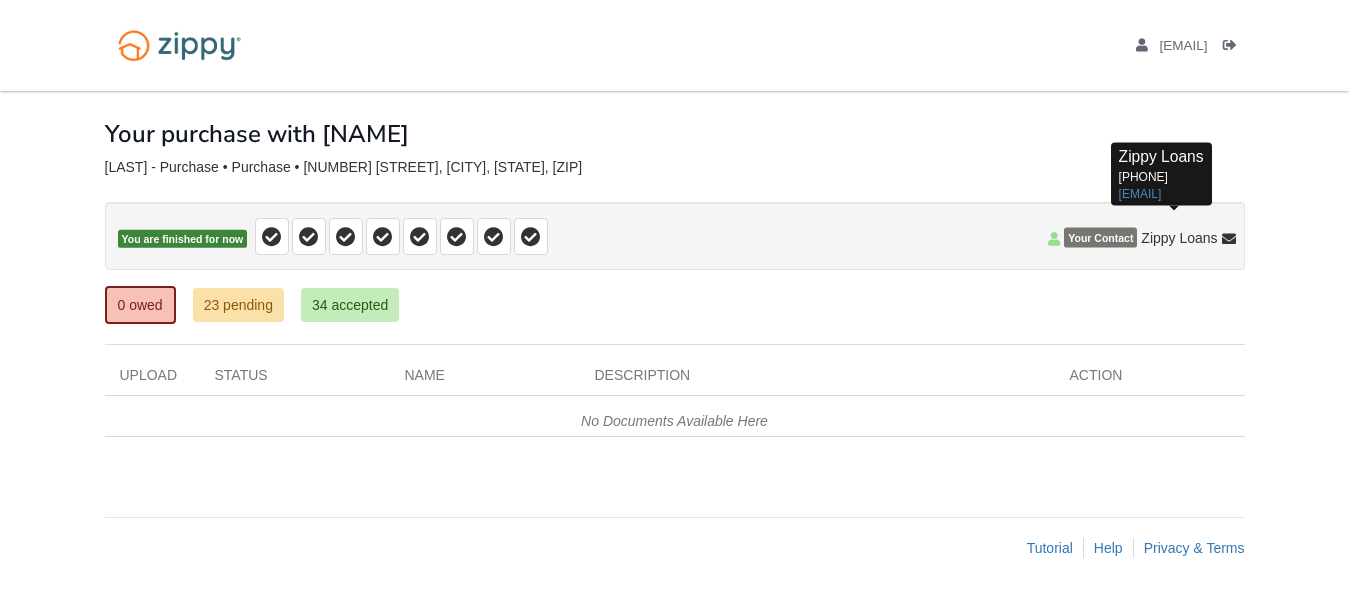 click at bounding box center [1229, 240] 